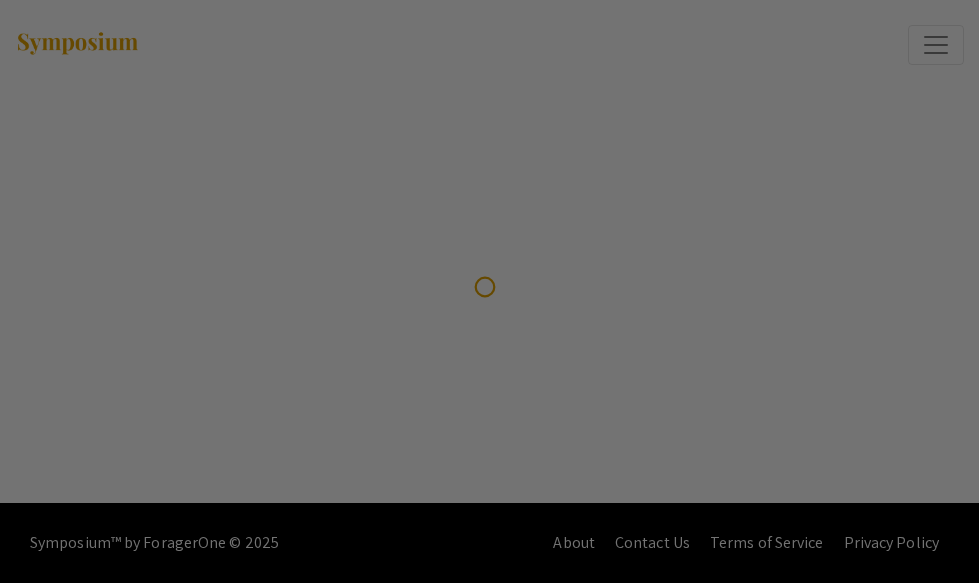 scroll, scrollTop: 0, scrollLeft: 0, axis: both 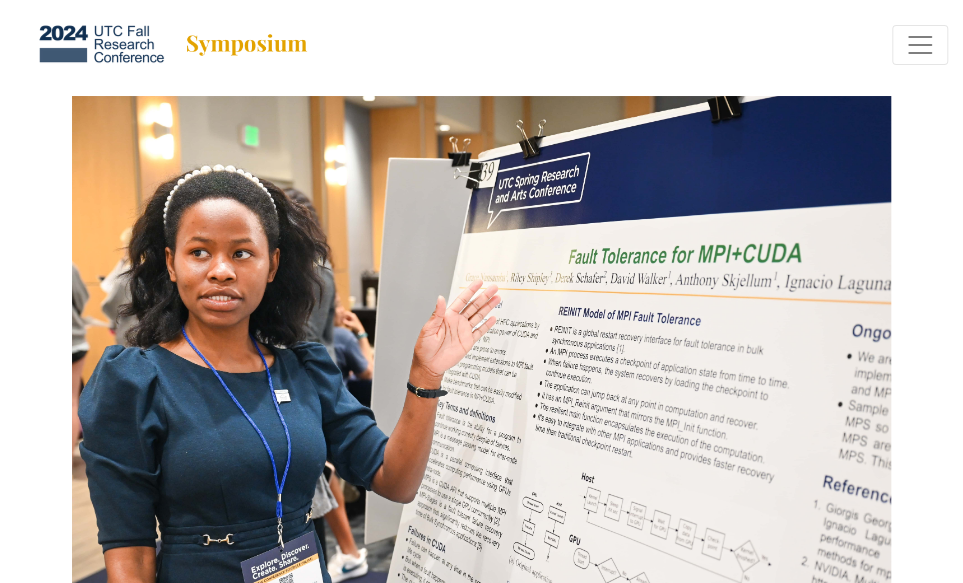 click at bounding box center (481, 365) 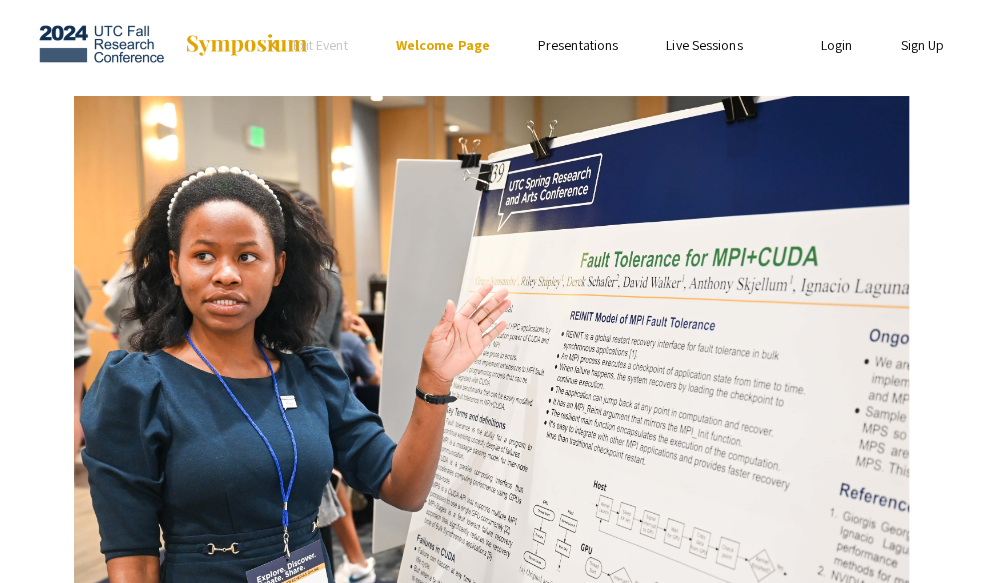 click at bounding box center (492, 370) 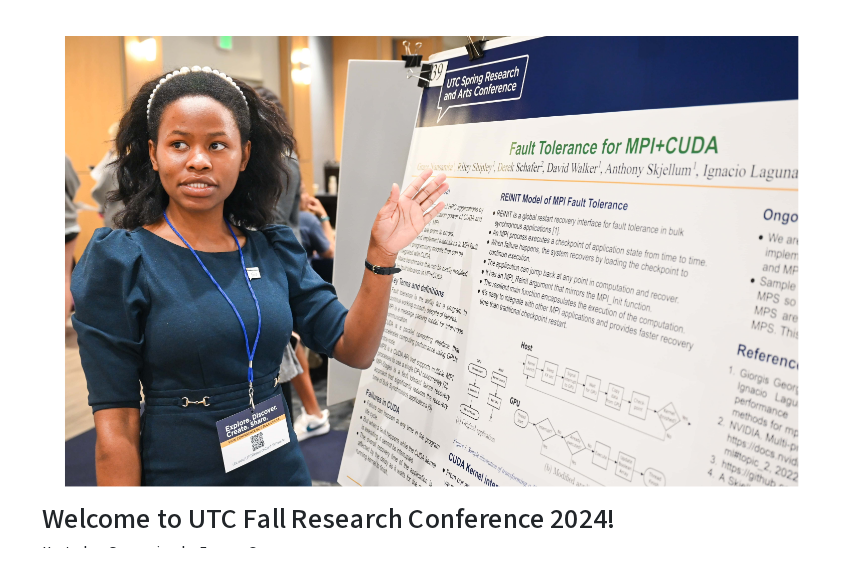 scroll, scrollTop: 146, scrollLeft: 0, axis: vertical 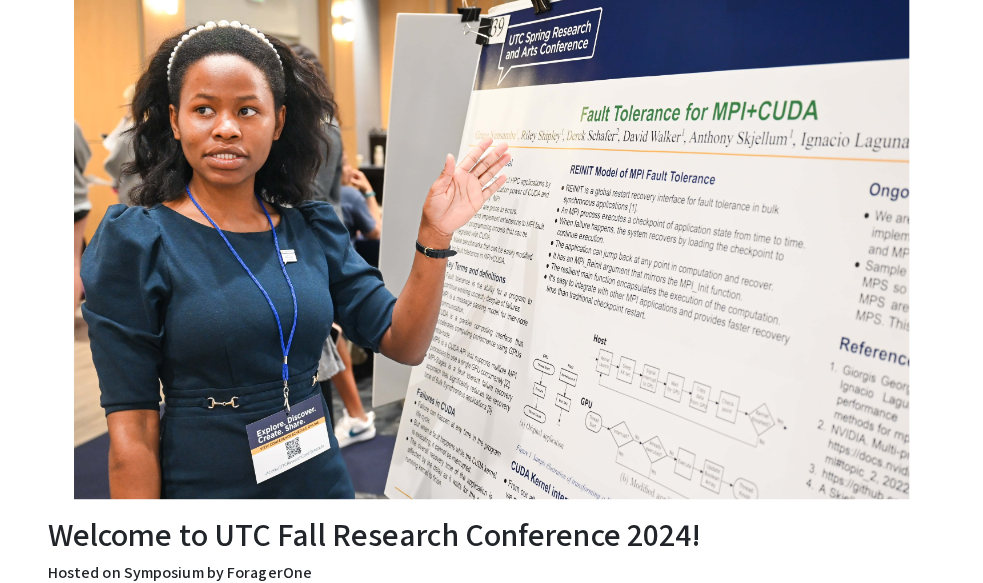 click at bounding box center [492, 224] 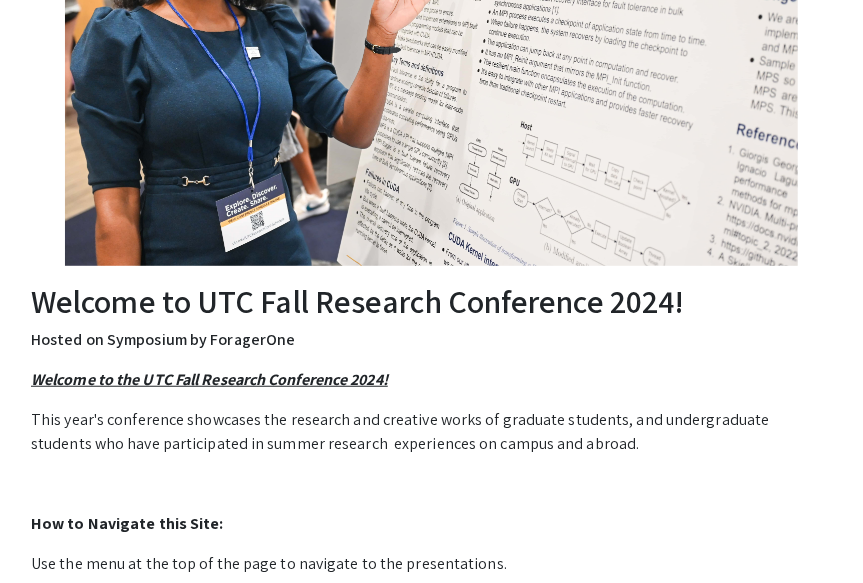 scroll, scrollTop: 0, scrollLeft: 0, axis: both 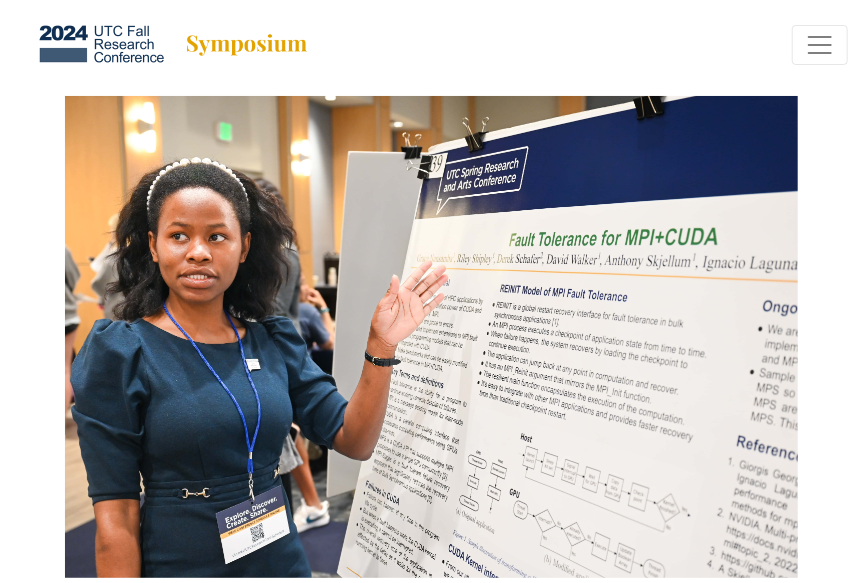 click at bounding box center [820, 45] 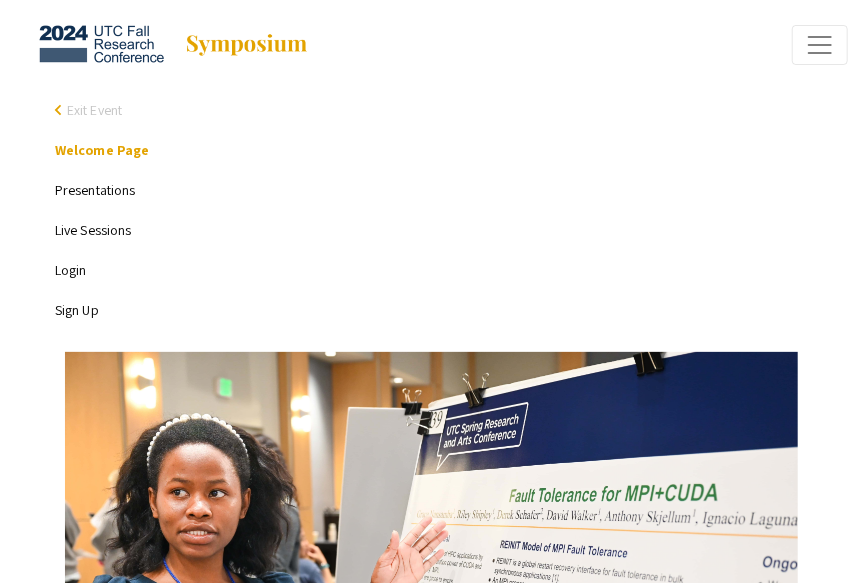 click on "Presentations" at bounding box center [95, 190] 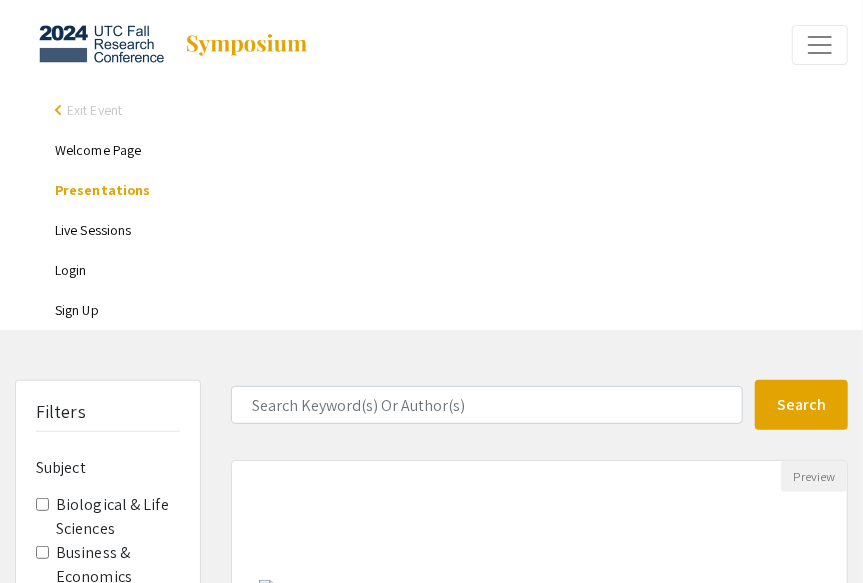 scroll, scrollTop: 510, scrollLeft: 0, axis: vertical 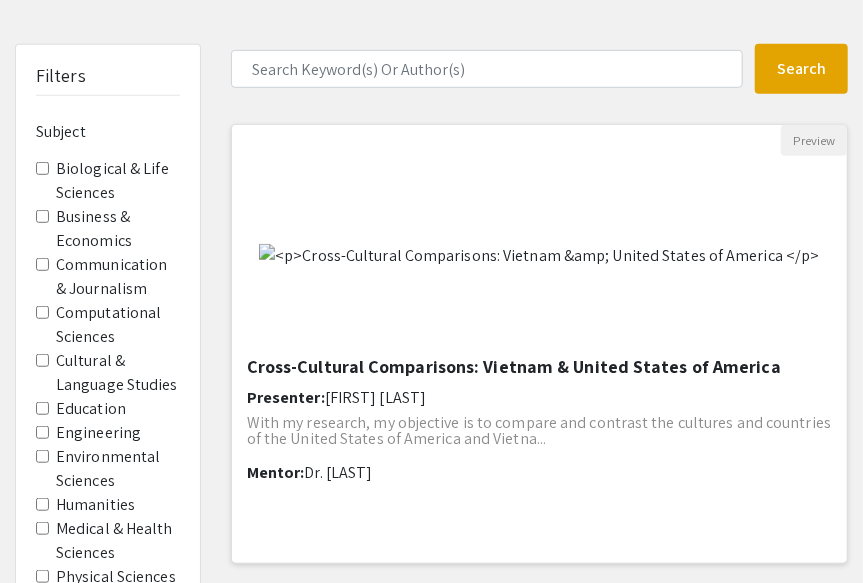 click on "Cross-Cultural Comparisons: Vietnam & United States of America" at bounding box center [539, 367] 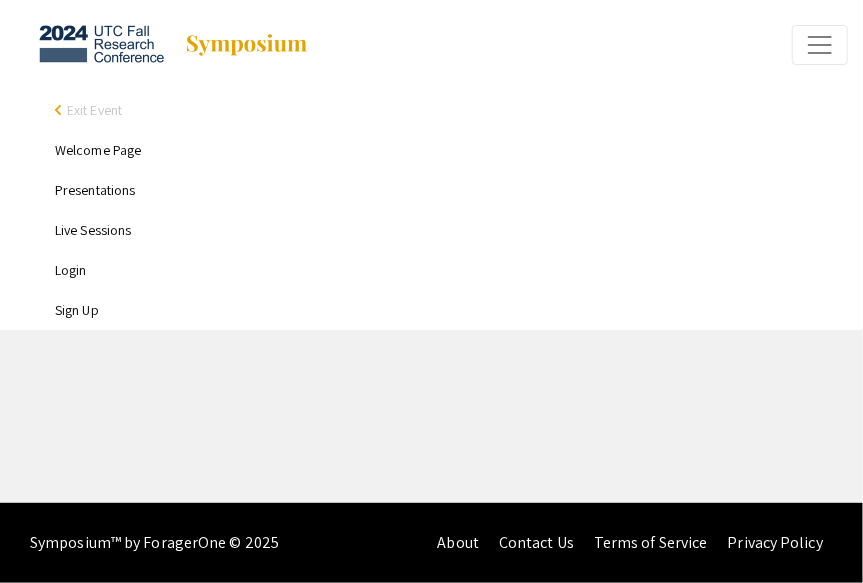 scroll, scrollTop: 0, scrollLeft: 0, axis: both 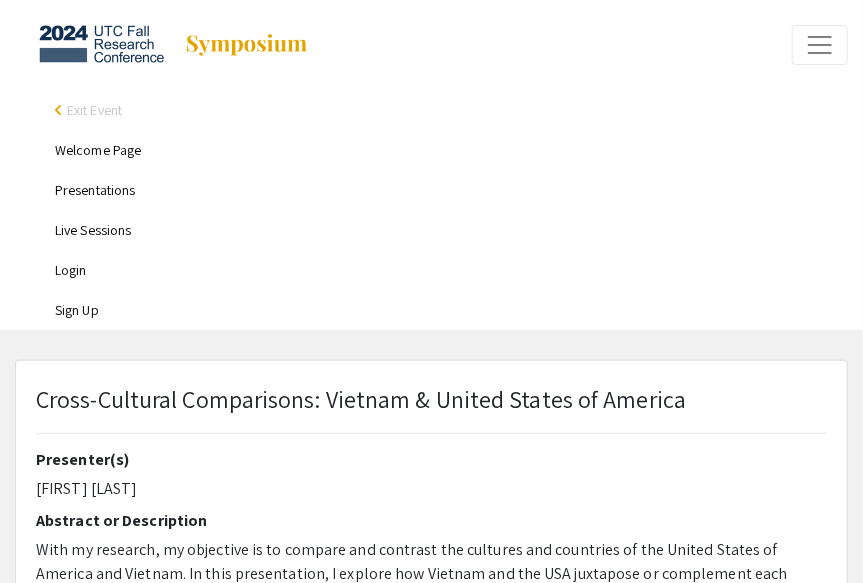 click on "Sign Up" at bounding box center [451, 310] 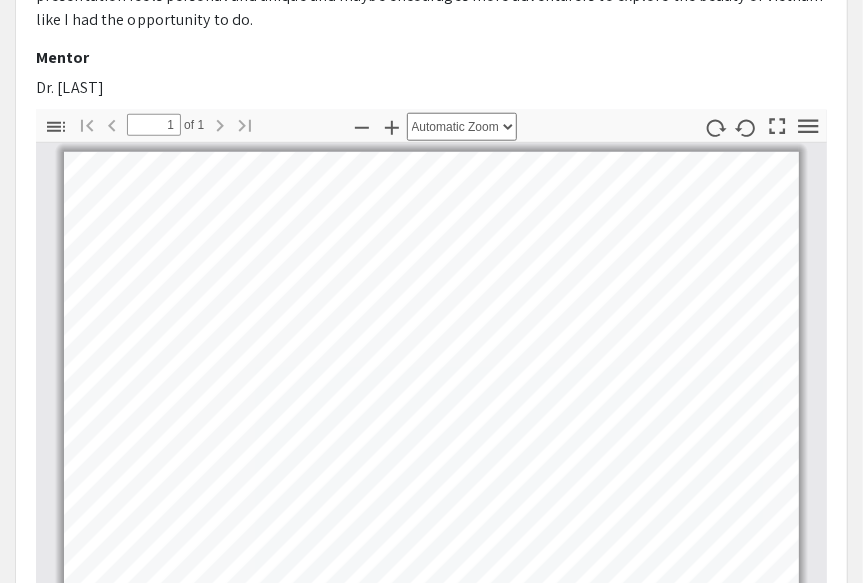 scroll, scrollTop: 658, scrollLeft: 0, axis: vertical 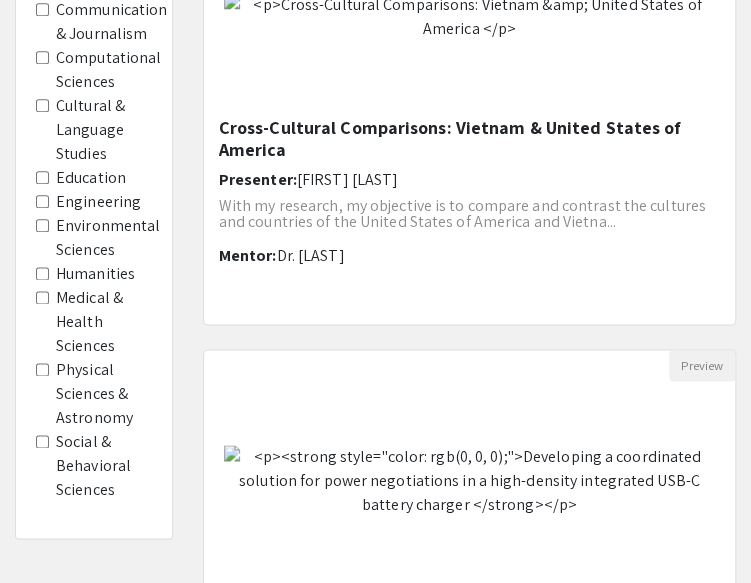 click on "Social & Behavioral Sciences" at bounding box center (104, 466) 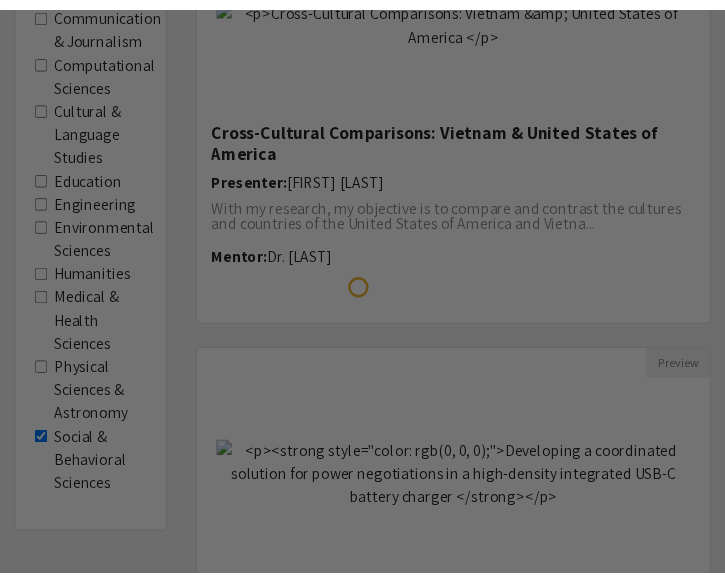 scroll, scrollTop: 0, scrollLeft: 0, axis: both 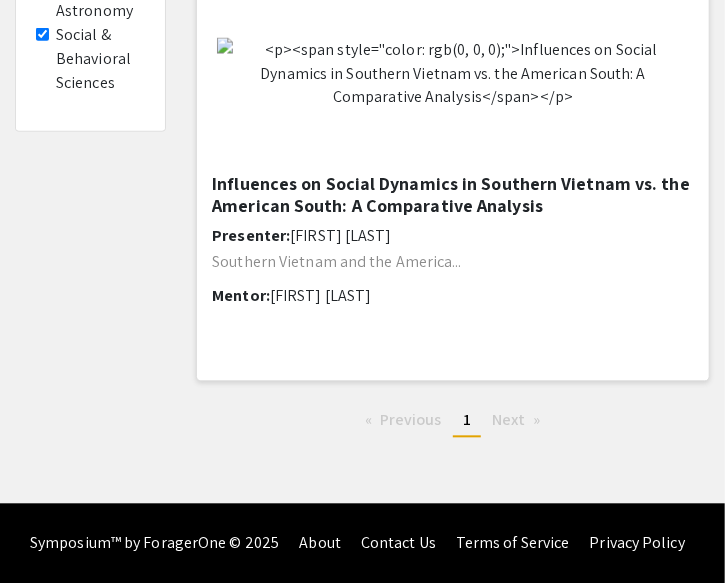 click on "Influences on Social Dynamics in Southern Vietnam vs. the American South: A Comparative Analysis" at bounding box center [453, 195] 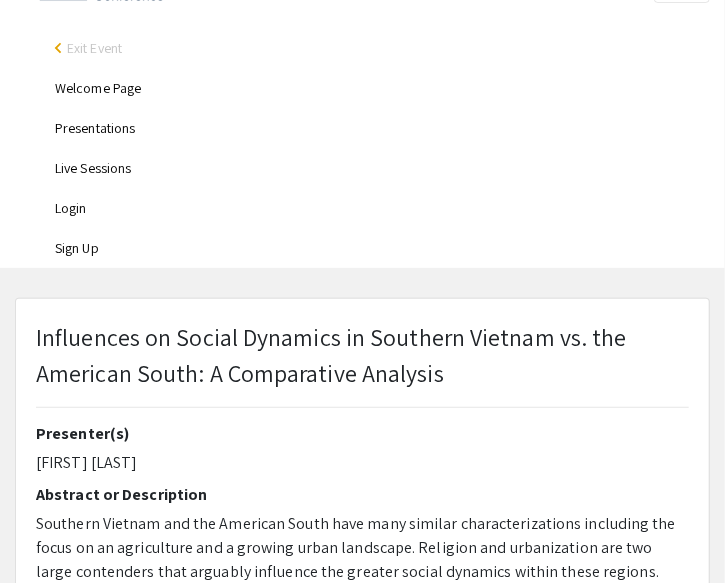 scroll, scrollTop: 0, scrollLeft: 0, axis: both 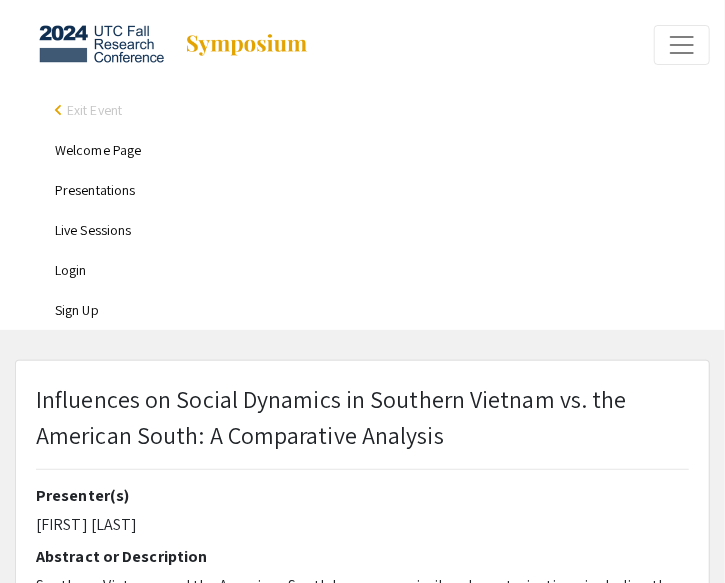 click on "Presentations" at bounding box center (382, 190) 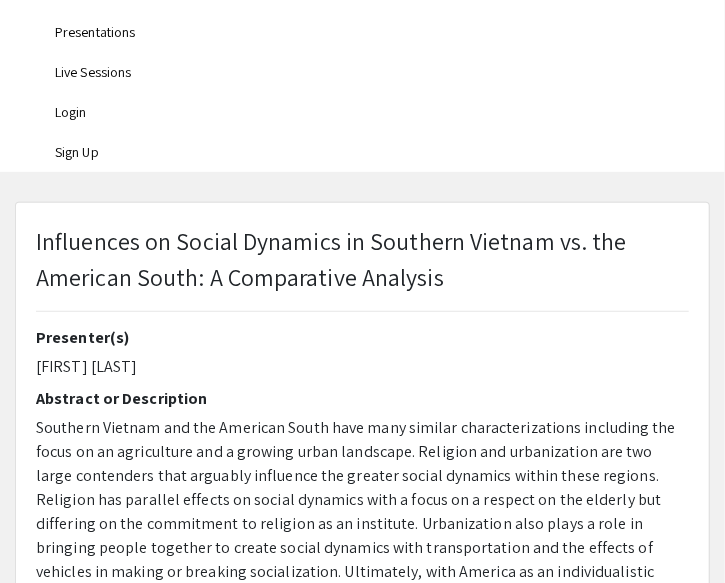 scroll, scrollTop: 172, scrollLeft: 0, axis: vertical 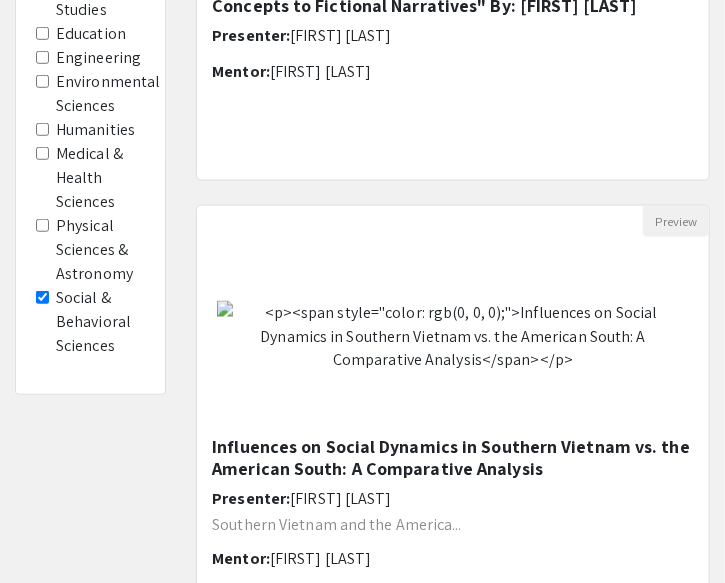 click on "Filters  Subject   Biological & Life Sciences   Business & Economics   Communication & Journalism   Computational Sciences   Cultural & Language Studies   Education   Engineering   Environmental Sciences   Humanities   Medical & Health Sciences   Physical Sciences & Astronomy   Social & Behavioral Sciences" at bounding box center [90, 20] 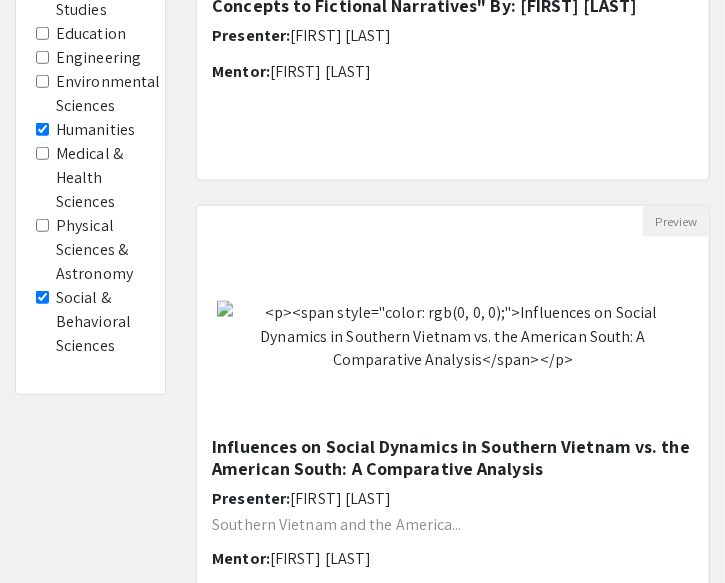 scroll, scrollTop: 0, scrollLeft: 0, axis: both 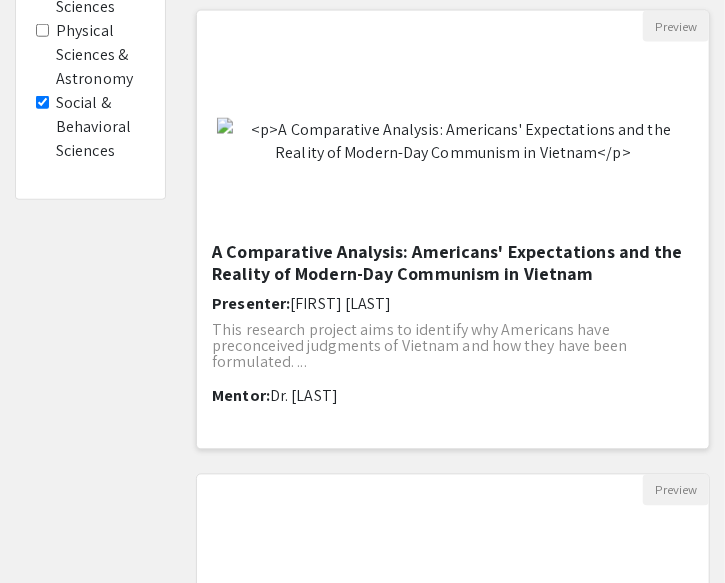 click at bounding box center [453, 142] 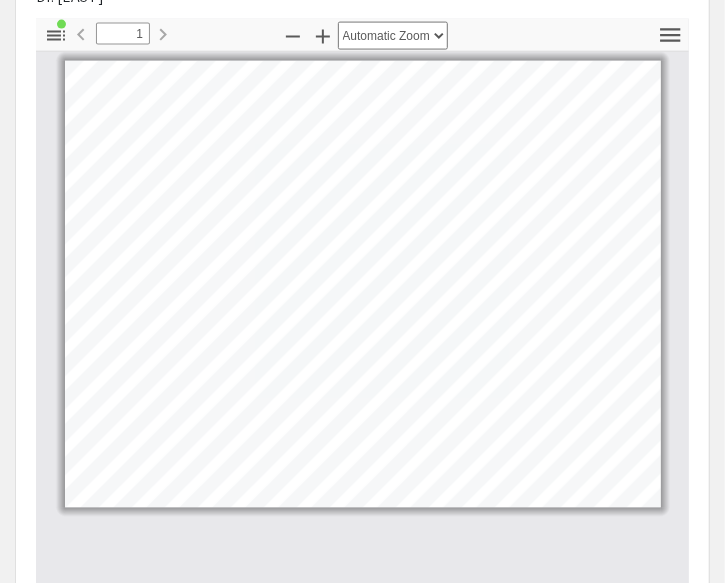 scroll, scrollTop: 876, scrollLeft: 0, axis: vertical 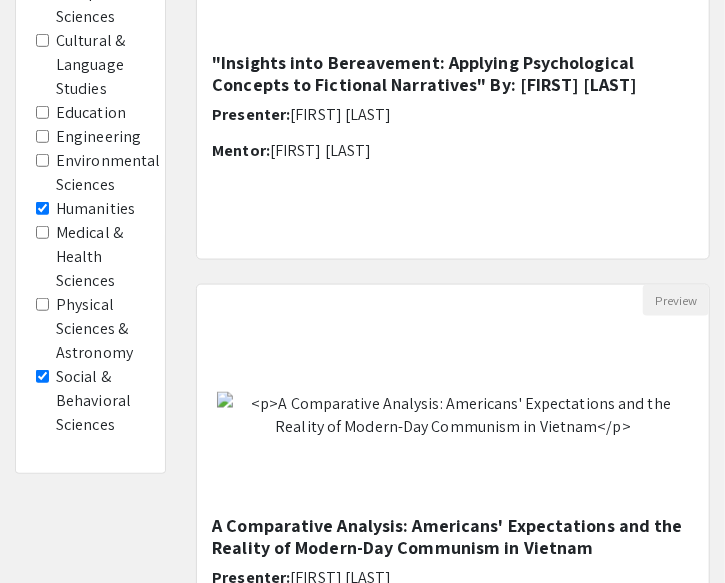 click on "Cultural & Language Studies" at bounding box center (42, 40) 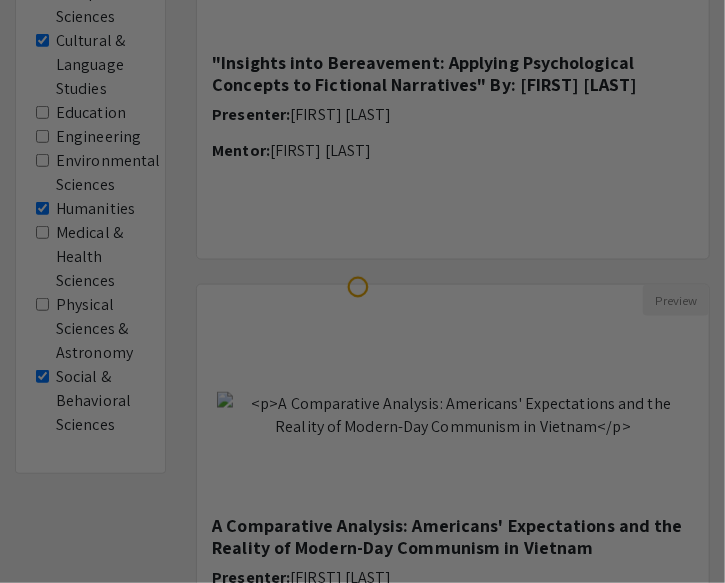 scroll, scrollTop: 0, scrollLeft: 0, axis: both 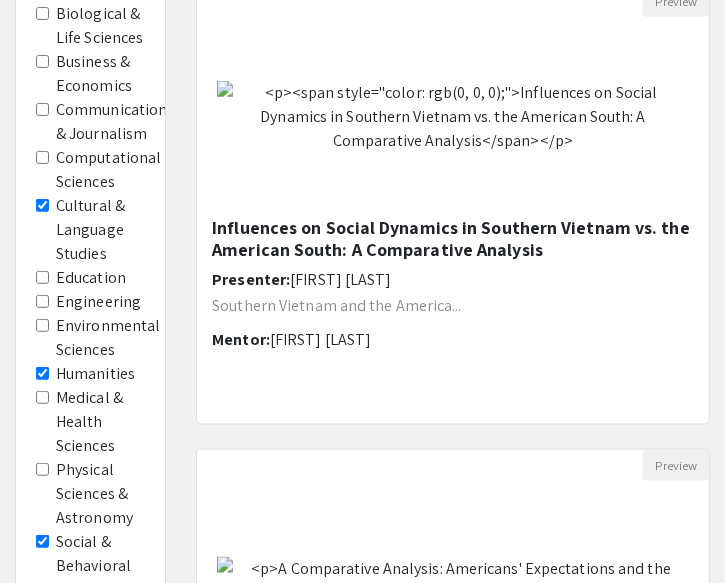 click on "Business & Economics" at bounding box center [42, 61] 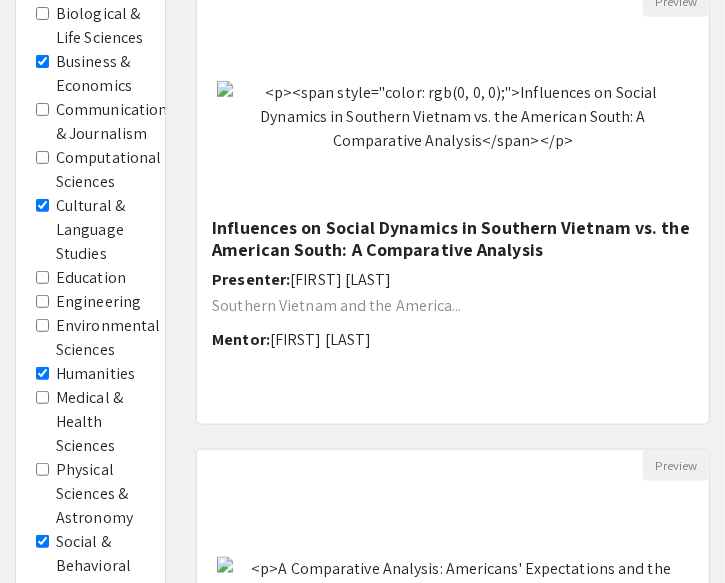 scroll, scrollTop: 0, scrollLeft: 0, axis: both 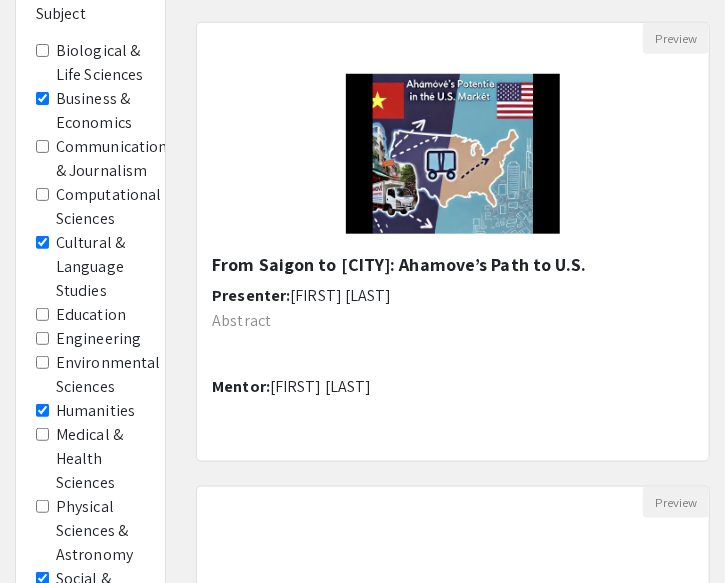 click on "Business & Economics" at bounding box center (42, 98) 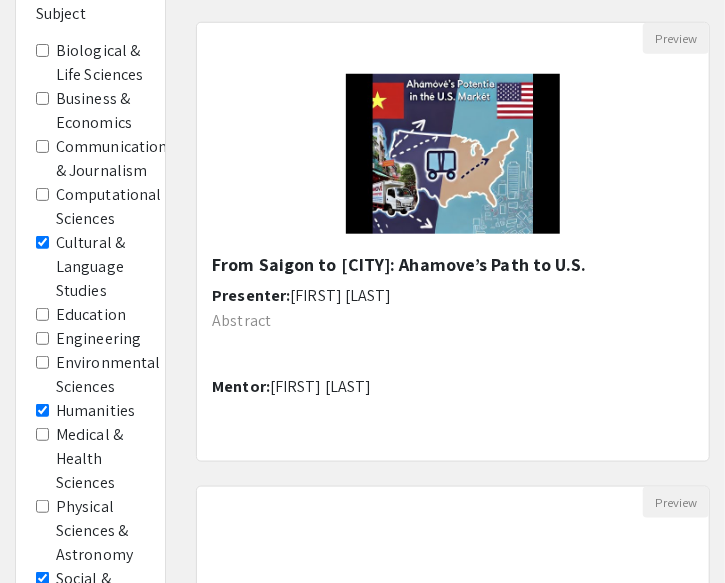 scroll, scrollTop: 0, scrollLeft: 0, axis: both 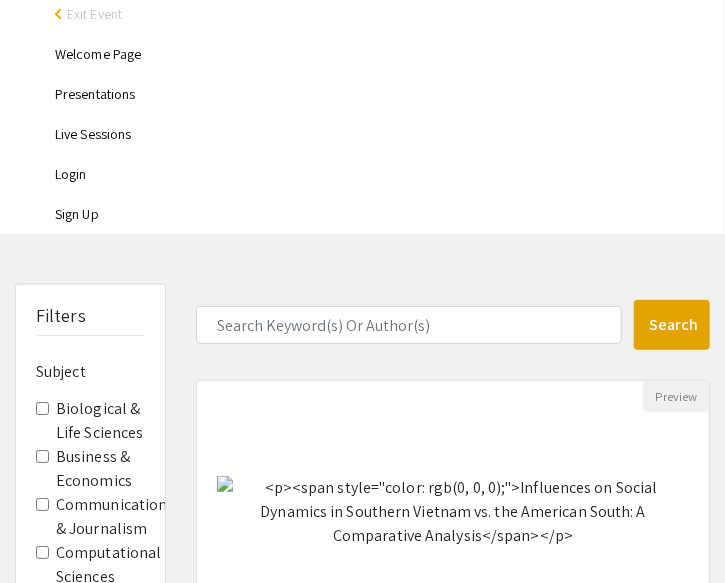 click on "Biological & Life Sciences" at bounding box center [42, 408] 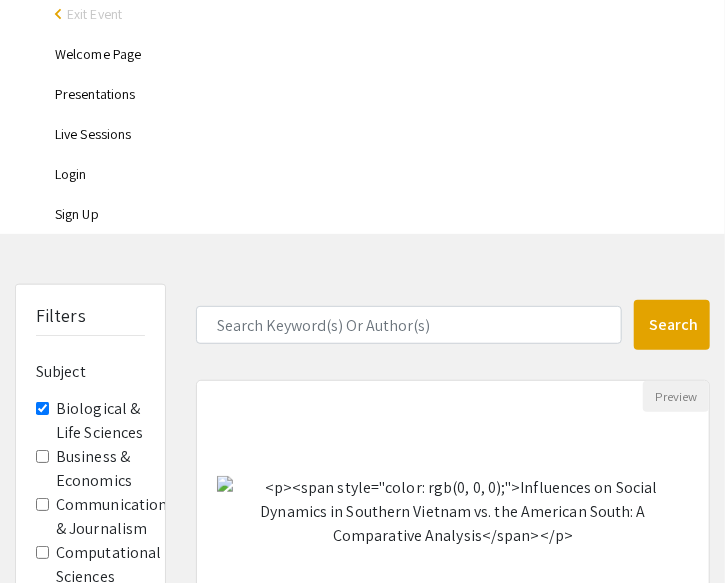 scroll, scrollTop: 0, scrollLeft: 0, axis: both 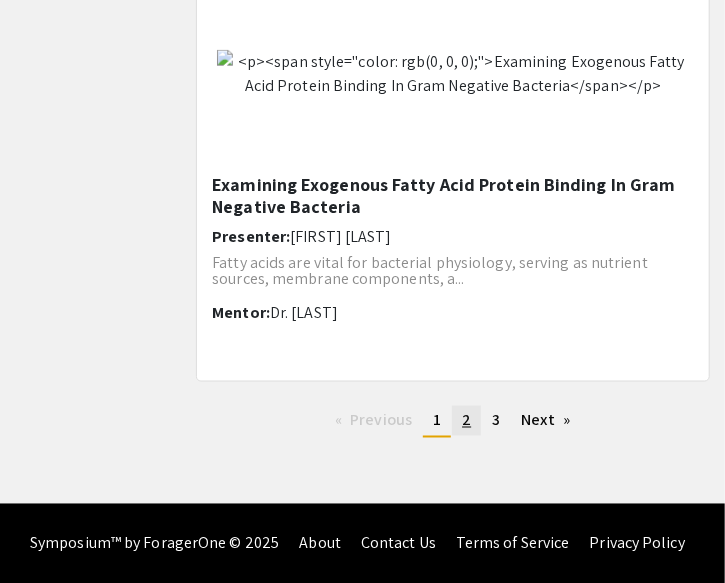 click on "page  2" at bounding box center (466, 421) 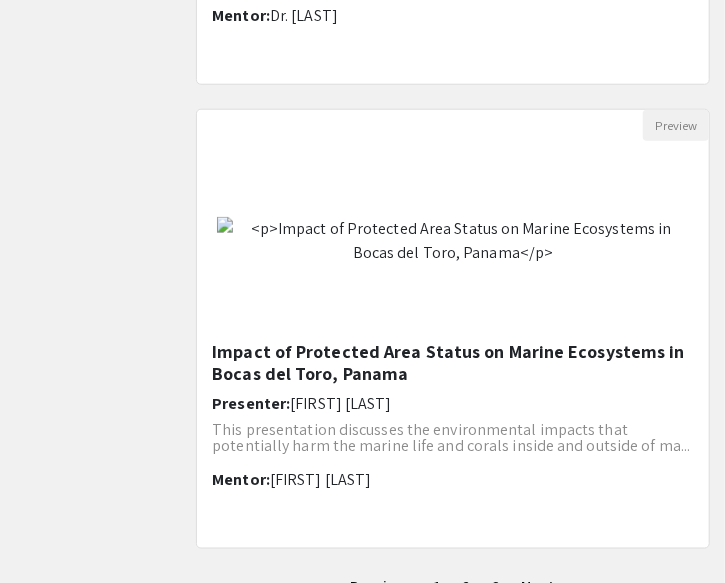 scroll, scrollTop: 2854, scrollLeft: 0, axis: vertical 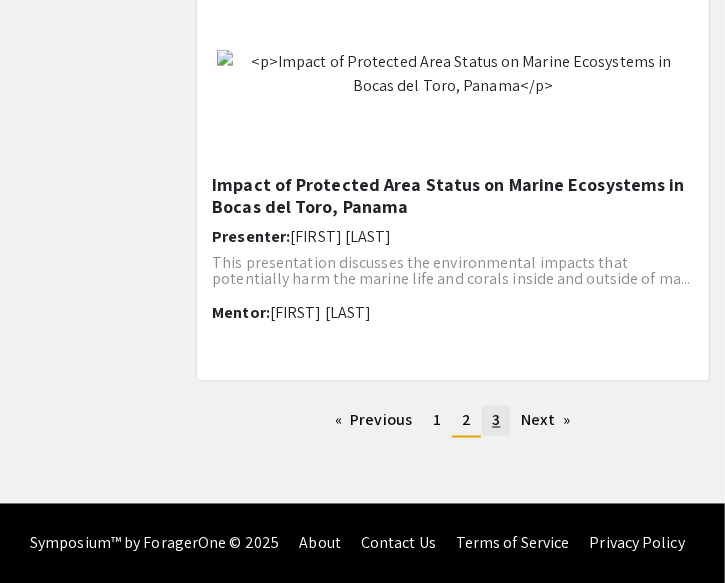click on "page  3" at bounding box center (373, 421) 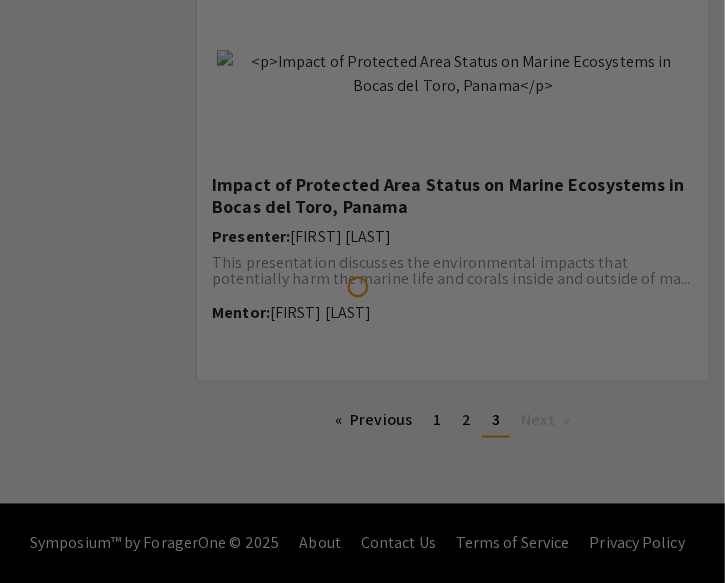 scroll, scrollTop: 0, scrollLeft: 0, axis: both 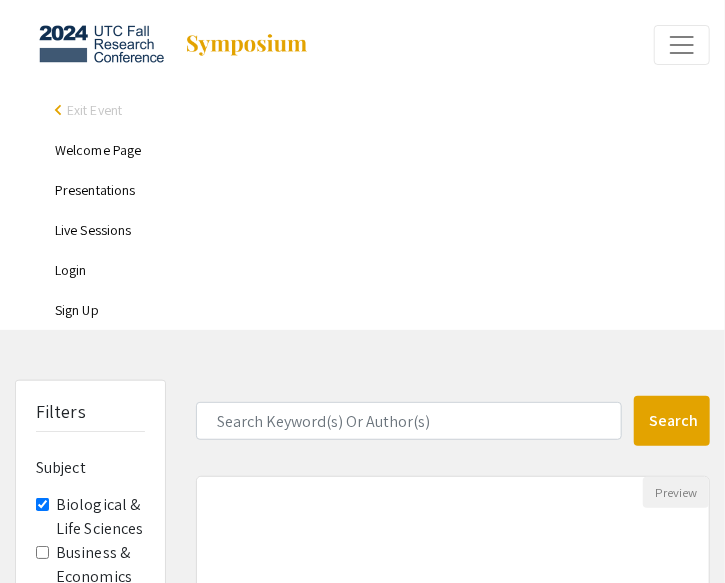 click on "Welcome Page" at bounding box center [382, 150] 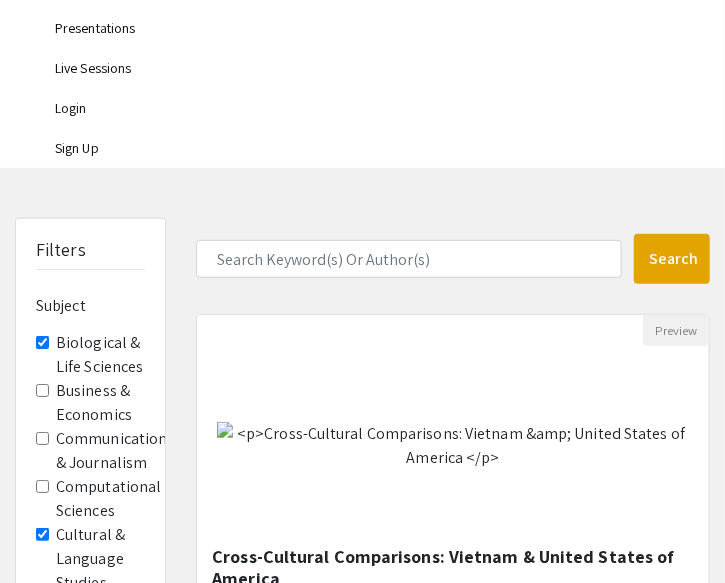 scroll, scrollTop: 0, scrollLeft: 0, axis: both 